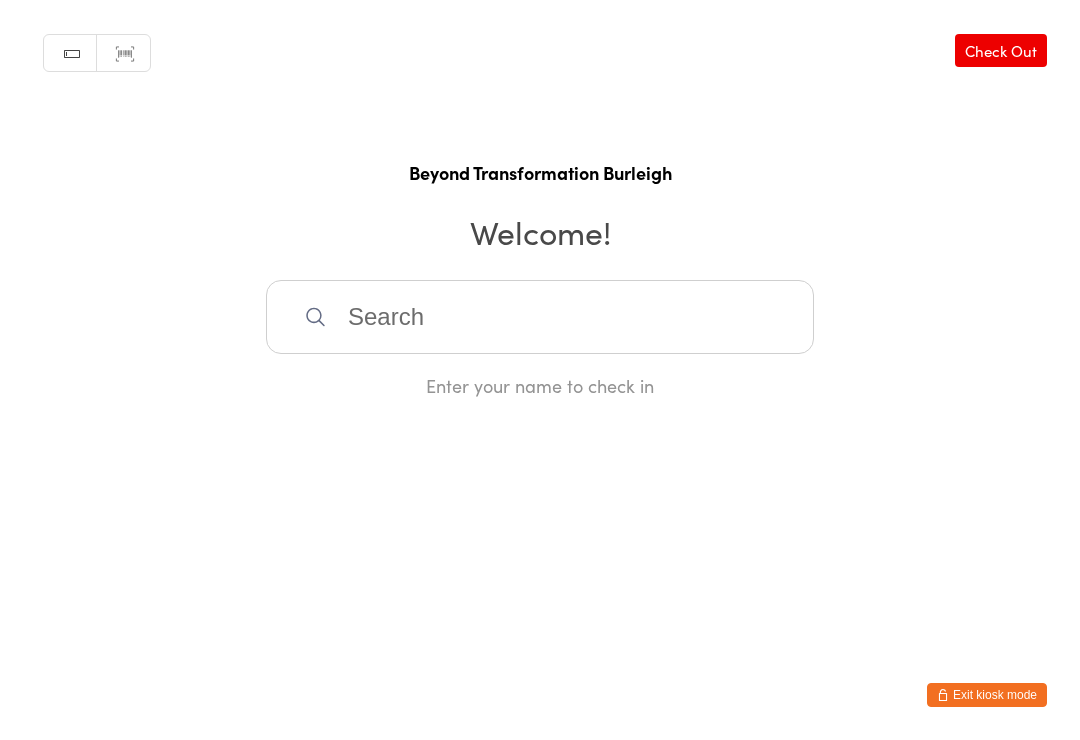 scroll, scrollTop: 288, scrollLeft: 0, axis: vertical 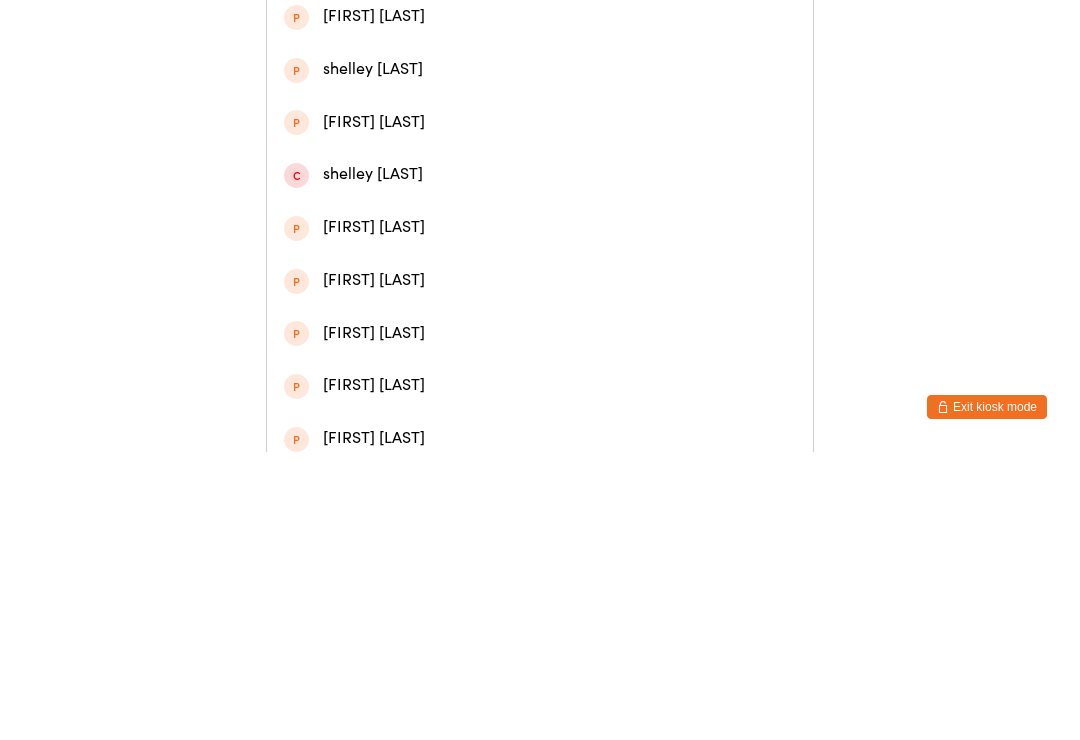 type on "Shelli" 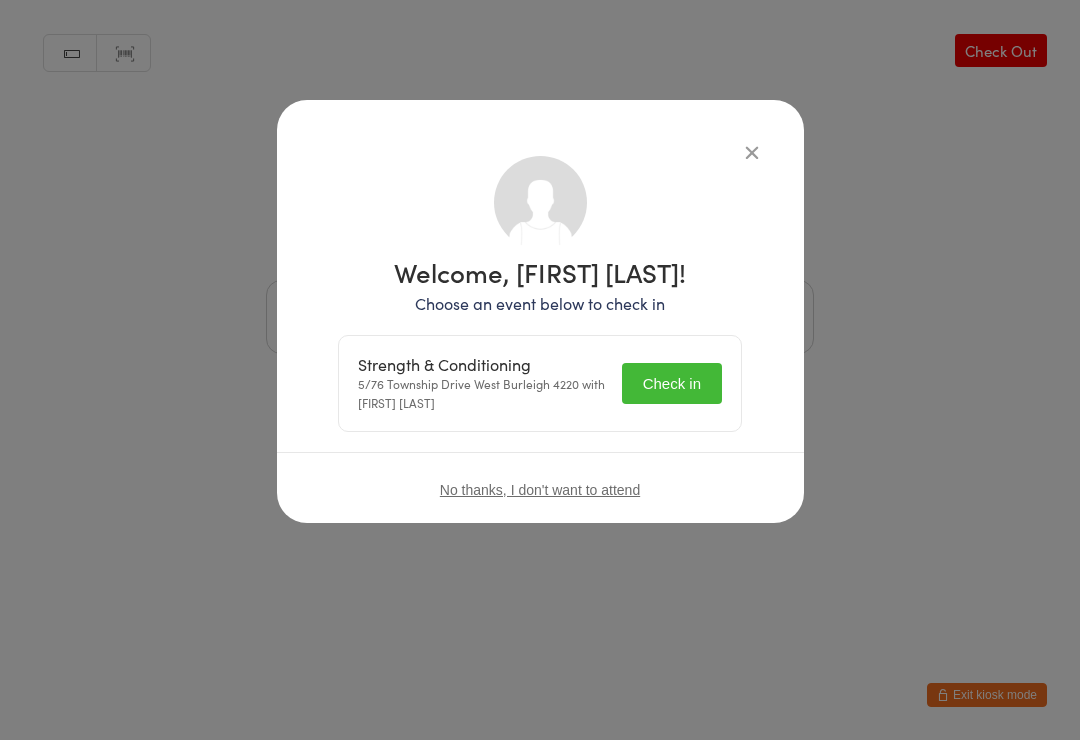 click on "Check in" at bounding box center (672, 383) 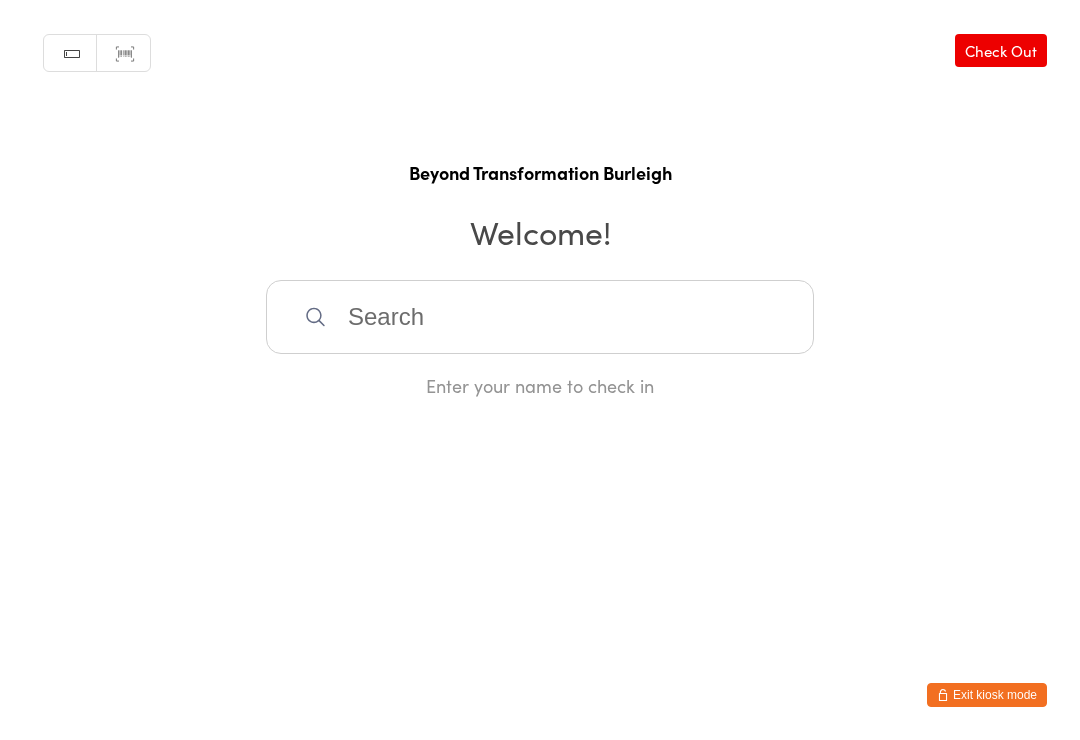 click at bounding box center (540, 317) 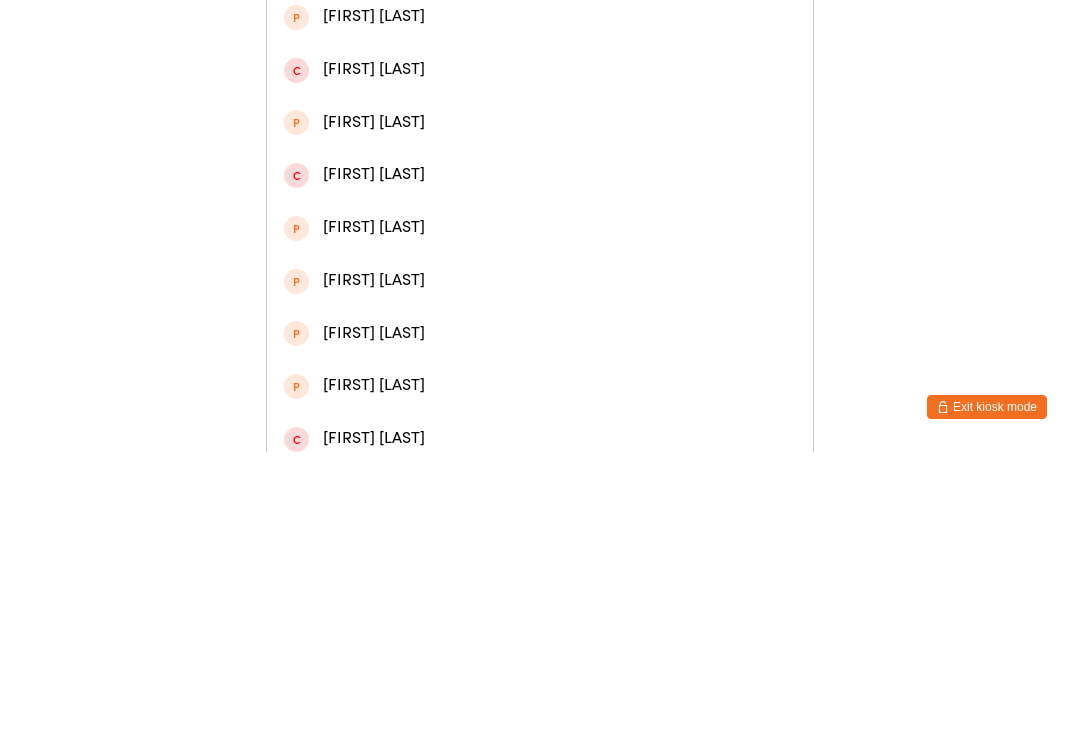type on "[FIRST] b" 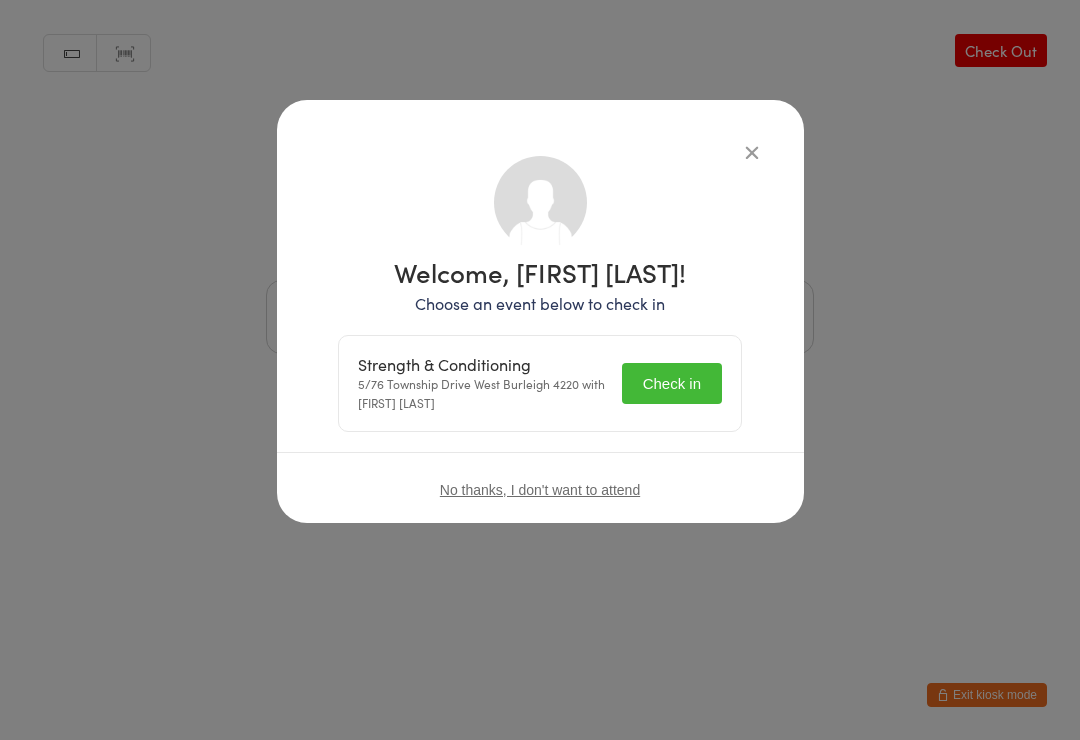 click on "Check in" at bounding box center [672, 383] 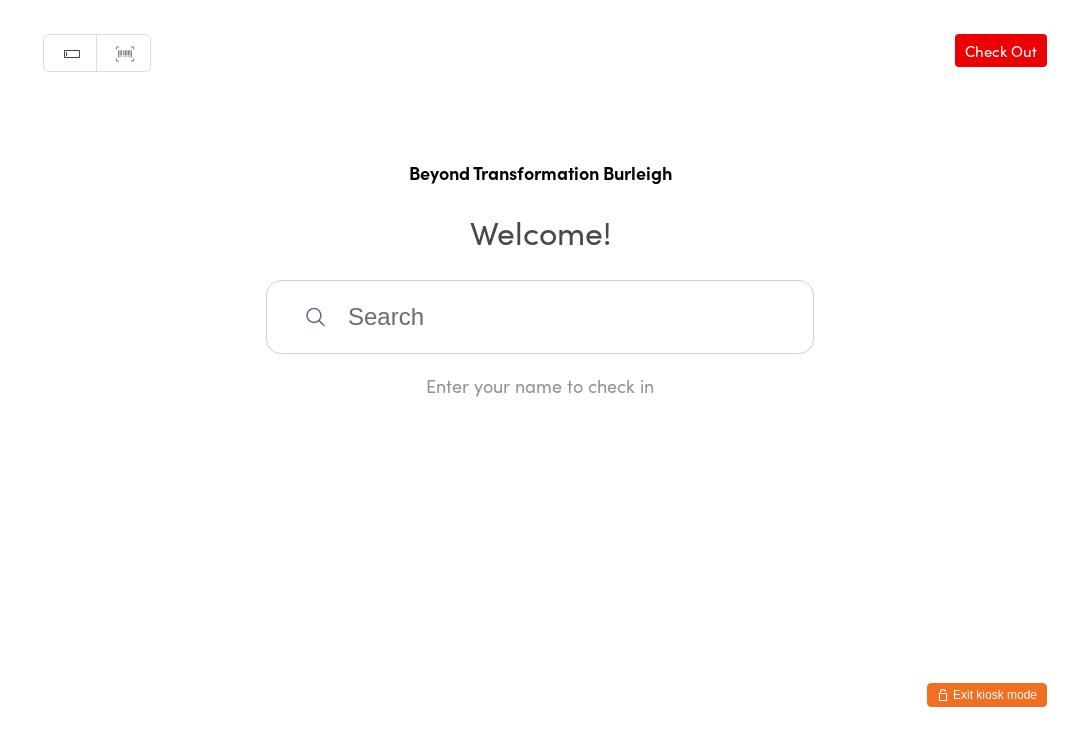 click at bounding box center (540, 317) 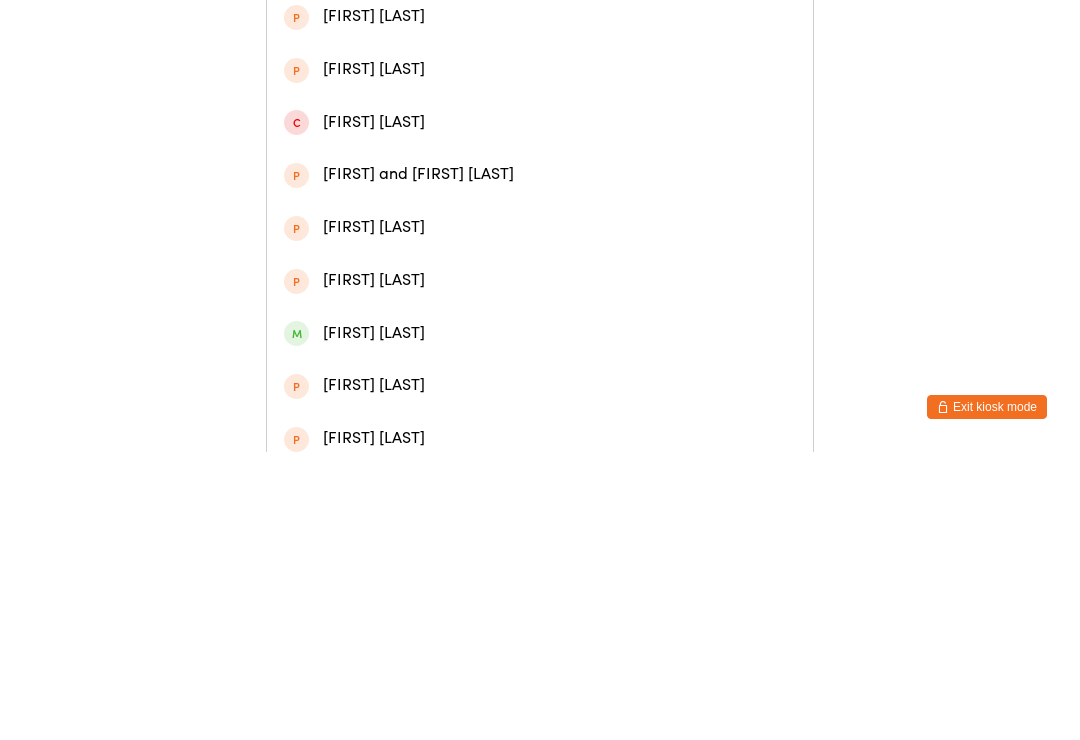 type on "[FIRST] collins" 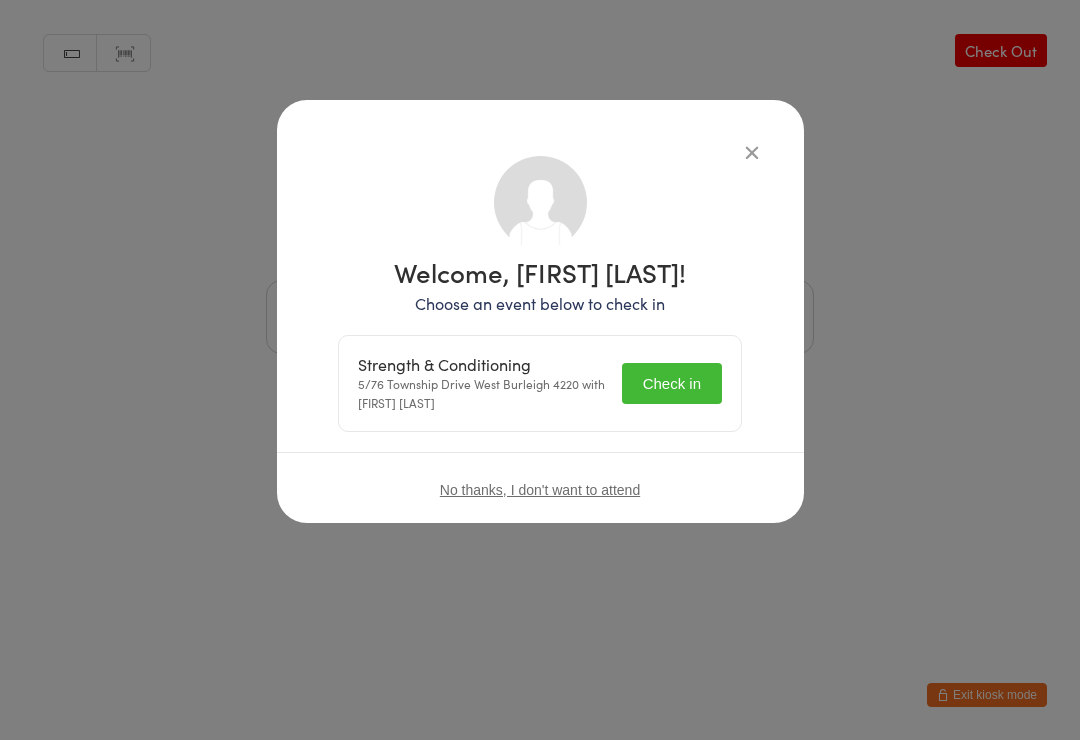 click on "Check in" at bounding box center [672, 383] 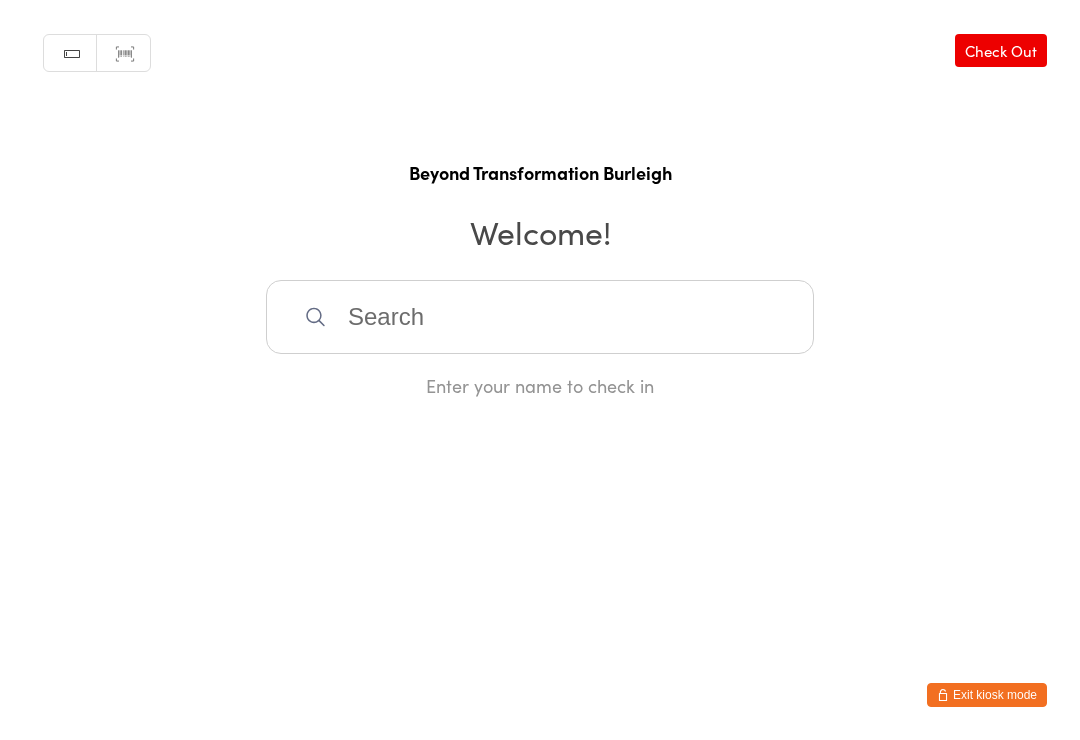 click on "Manual search Scanner input Check Out Beyond Transformation Burleigh Welcome! Enter your name to check in" at bounding box center [540, 199] 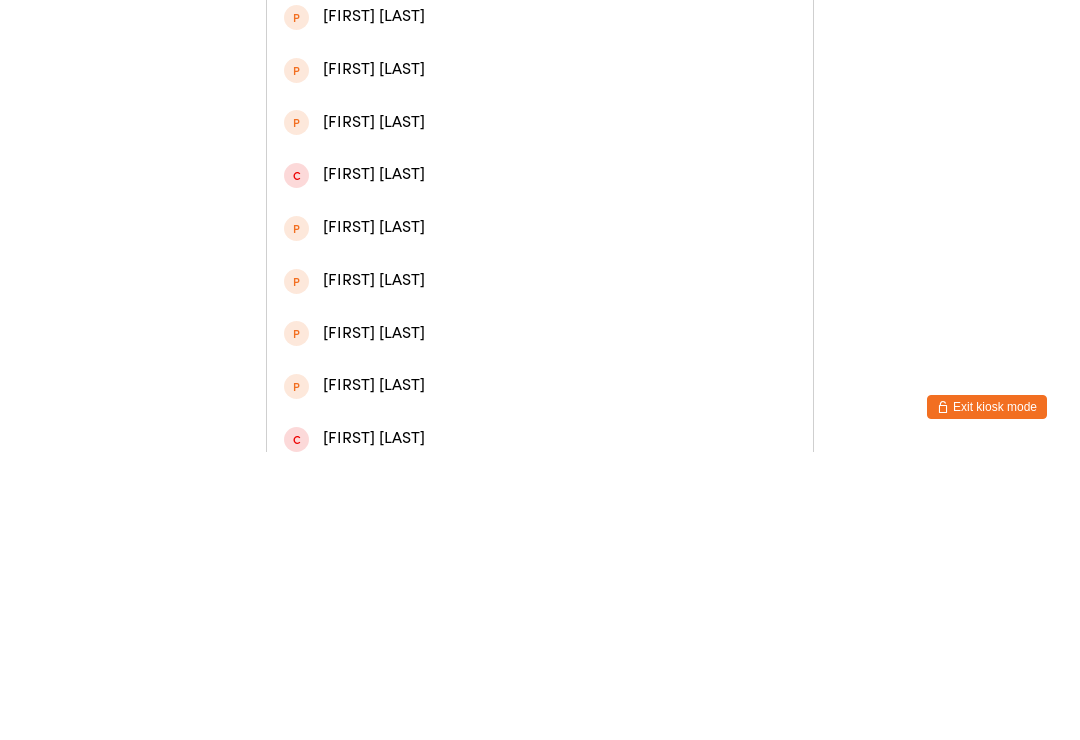 type on "Janice" 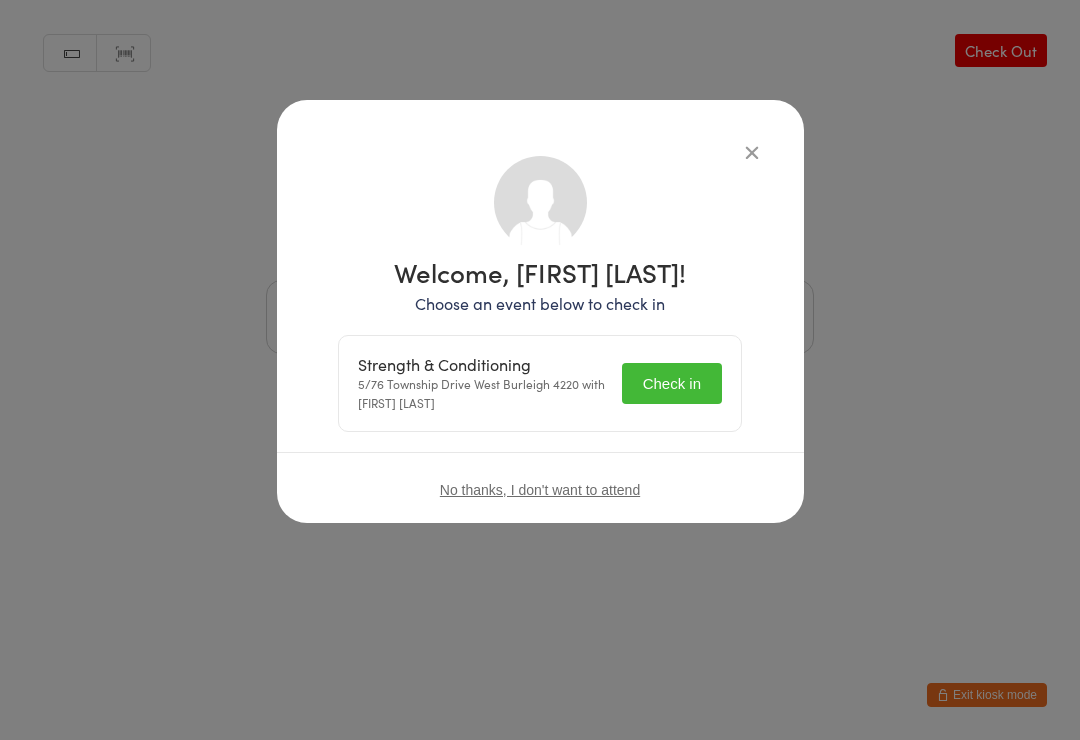 click on "Check in" at bounding box center (672, 383) 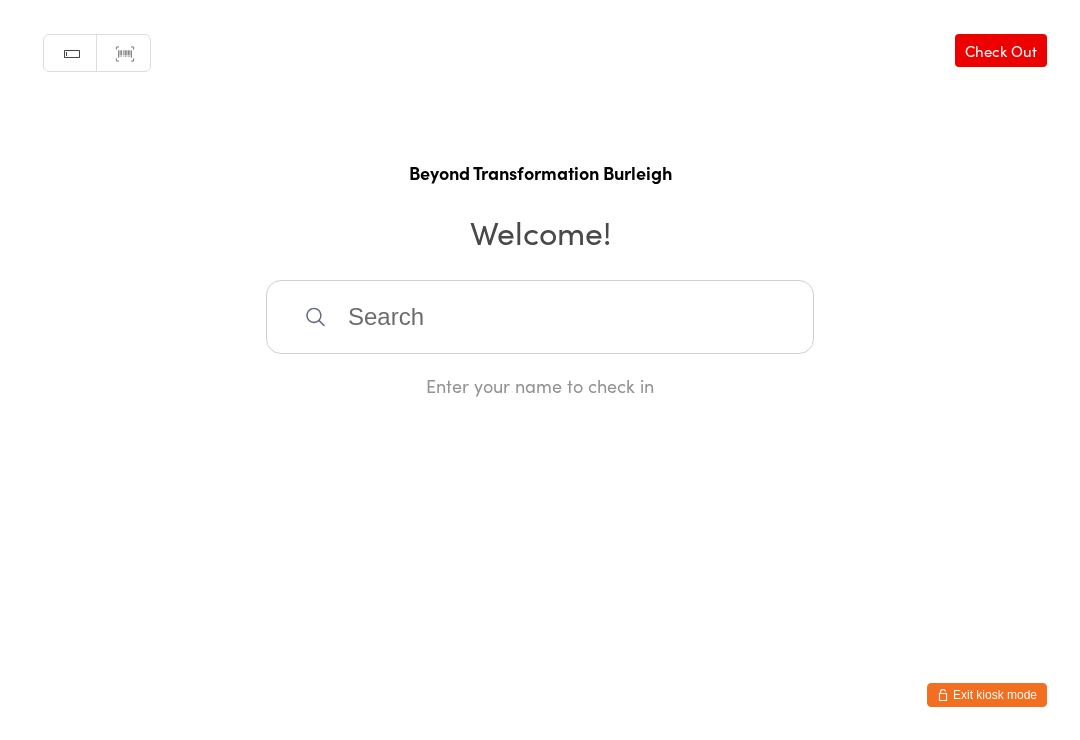 click at bounding box center [540, 317] 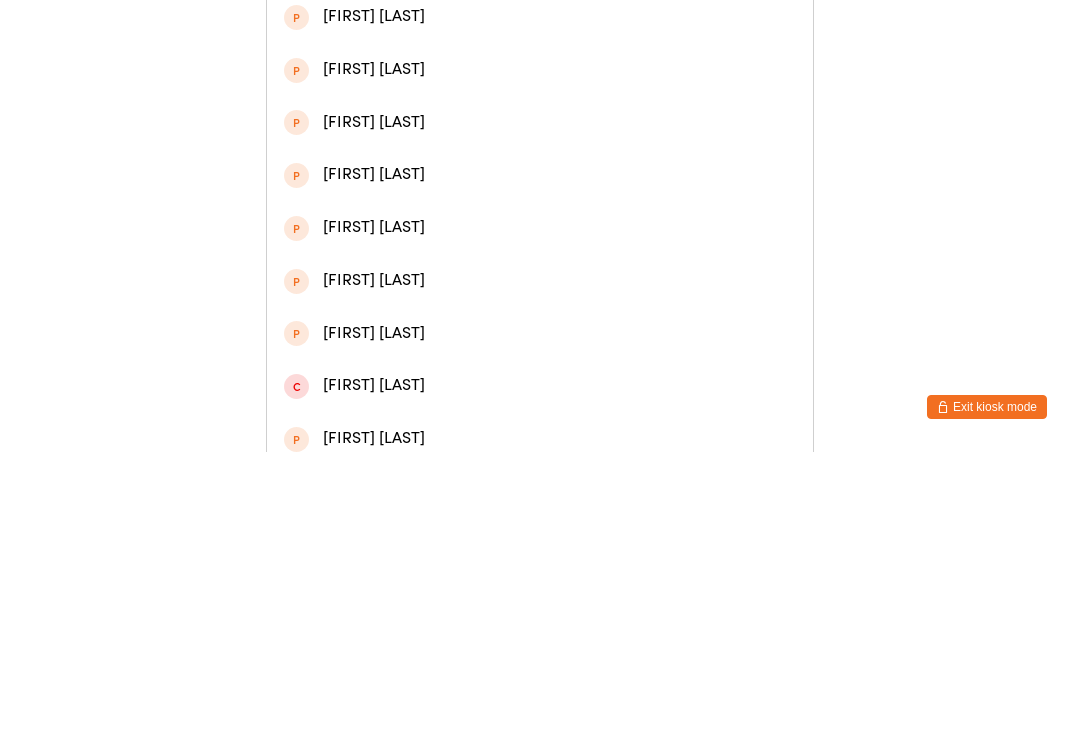 type on "Ross" 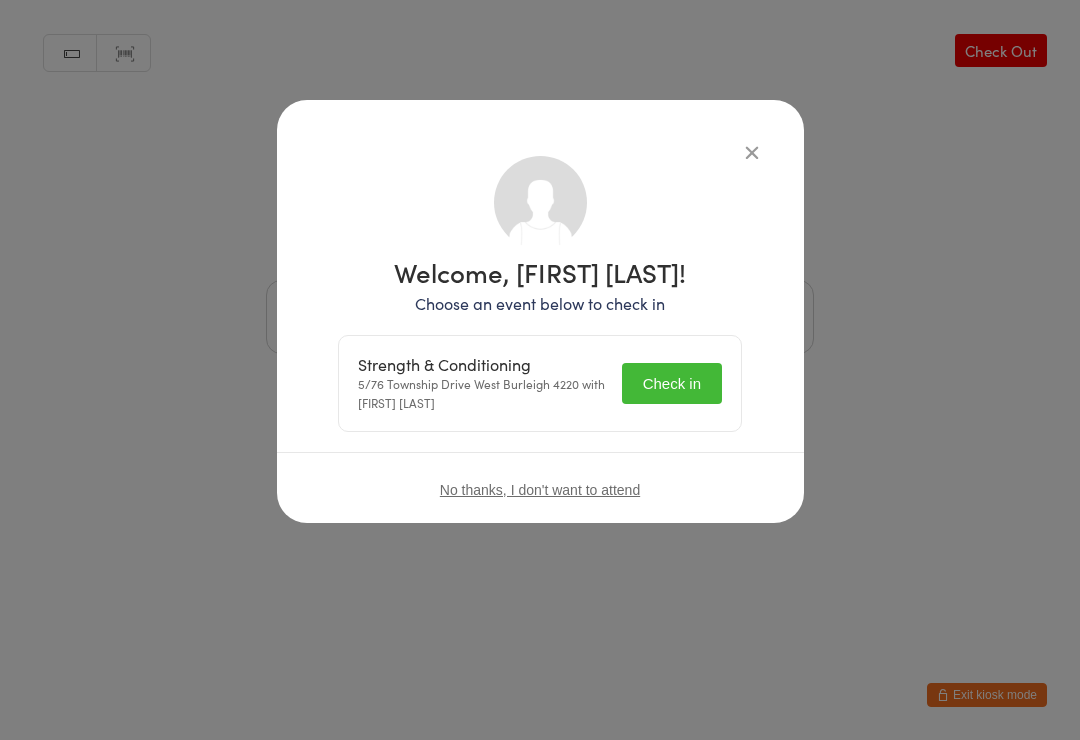 click on "Check in" at bounding box center (672, 383) 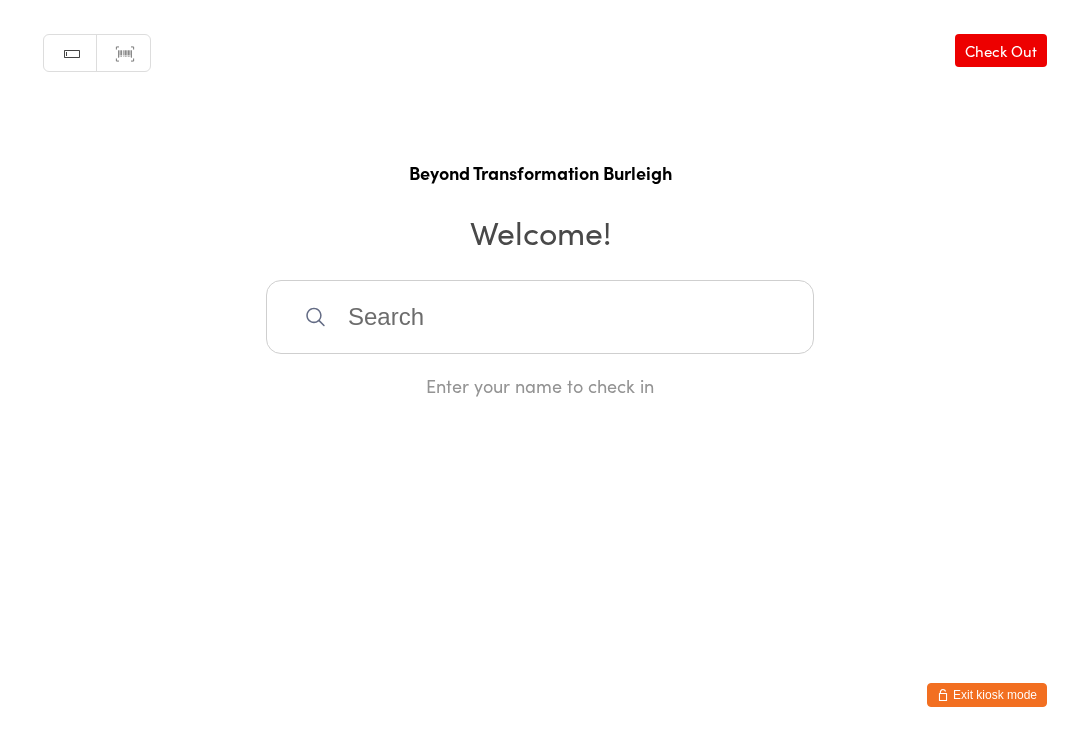 click at bounding box center [540, 317] 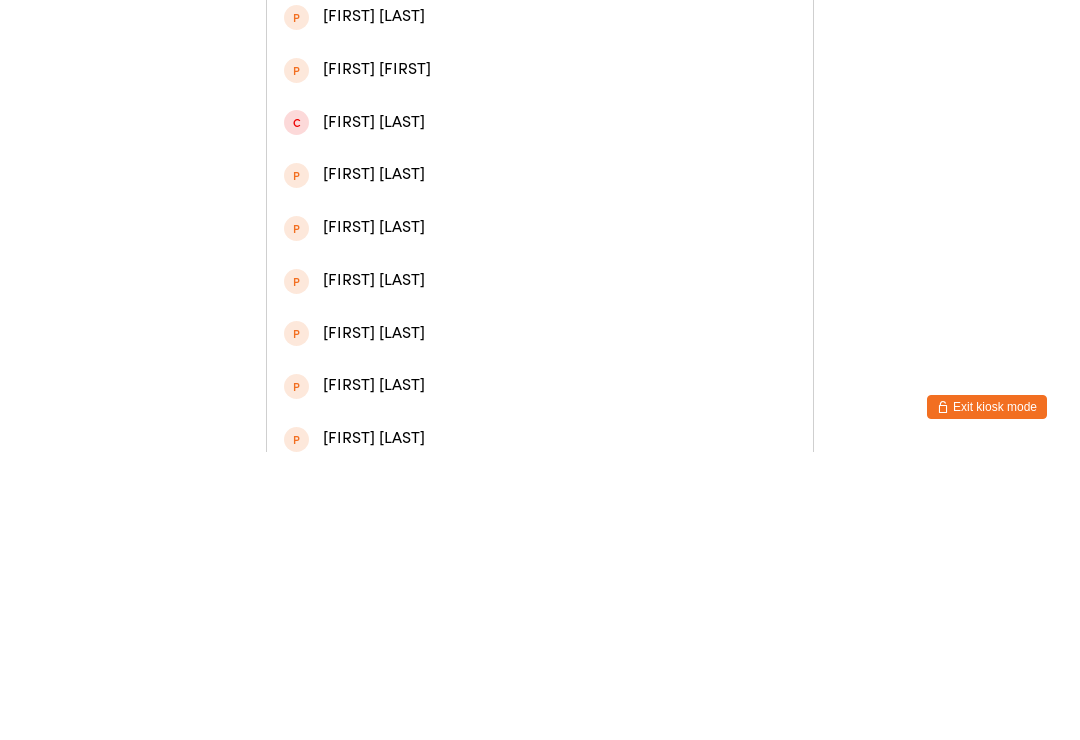 type on "Jay" 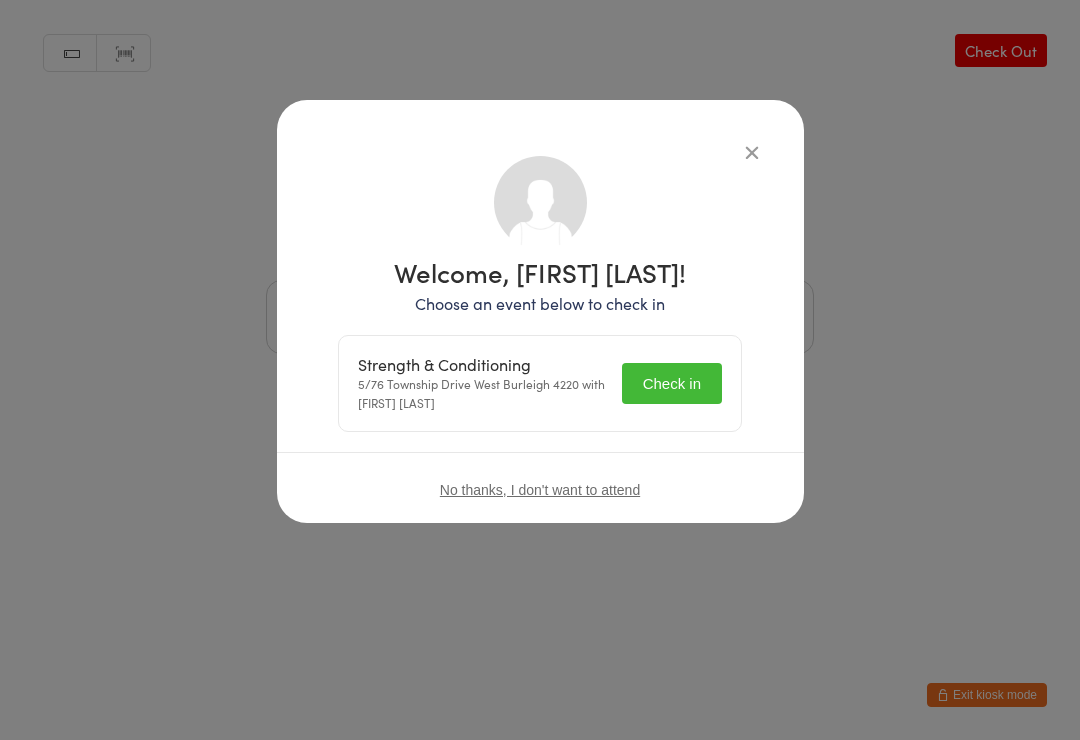 click on "Check in" at bounding box center [672, 383] 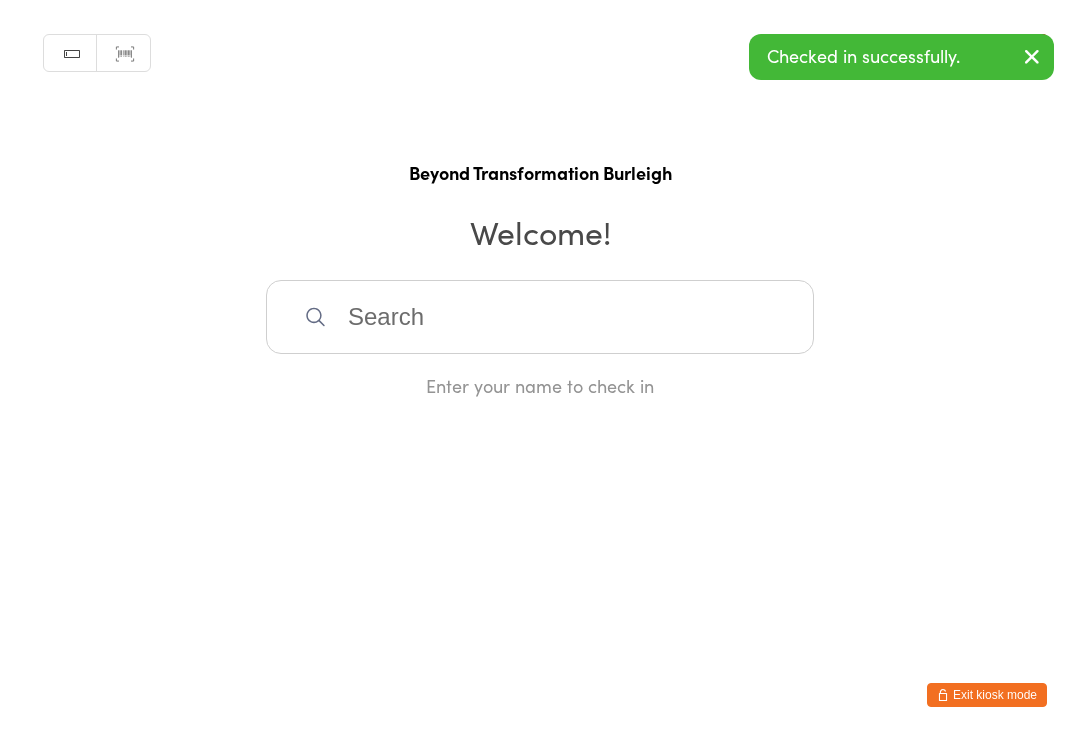click at bounding box center [540, 317] 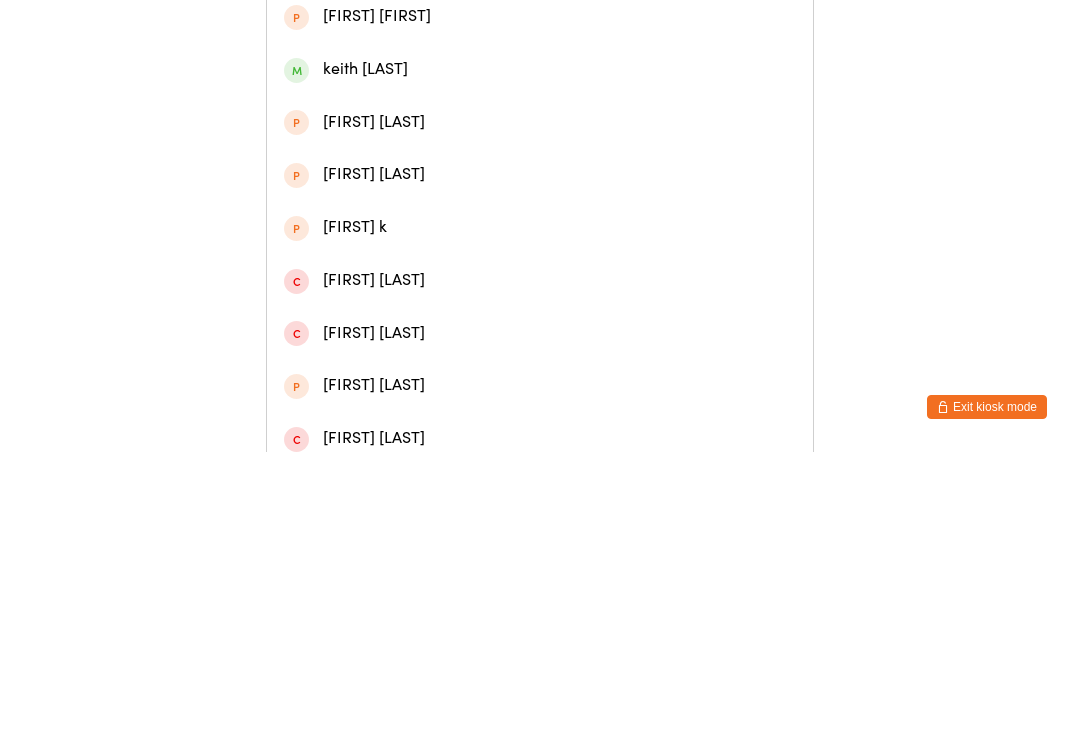 type on "Kees" 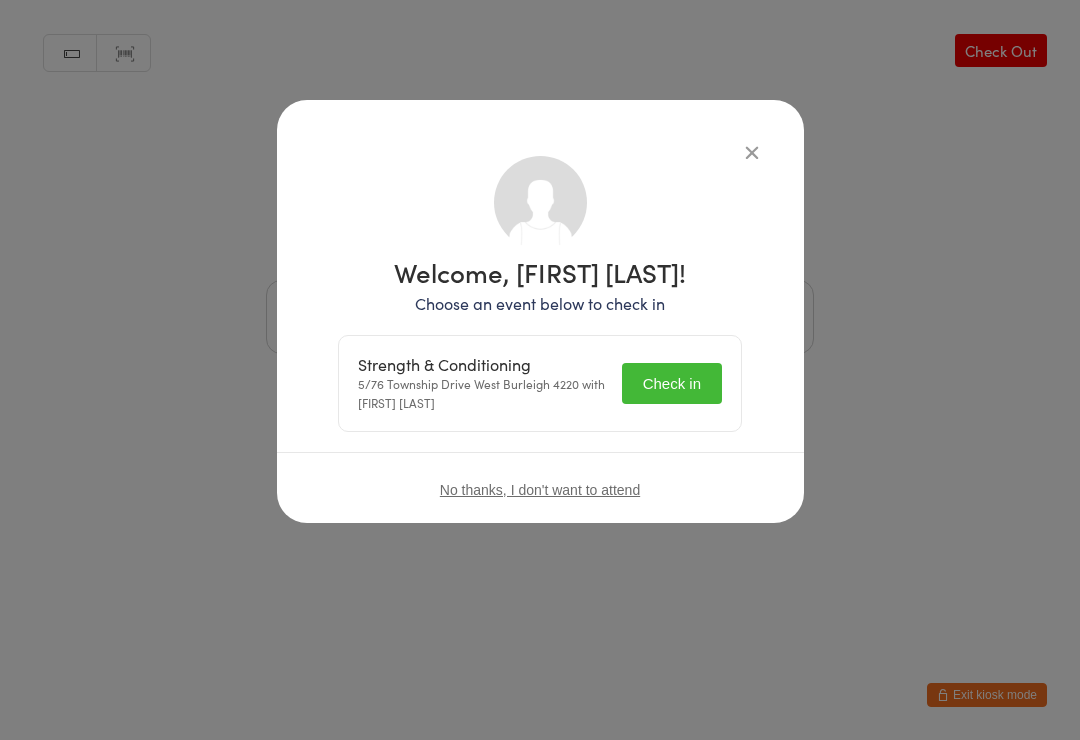 click on "Check in" at bounding box center (672, 383) 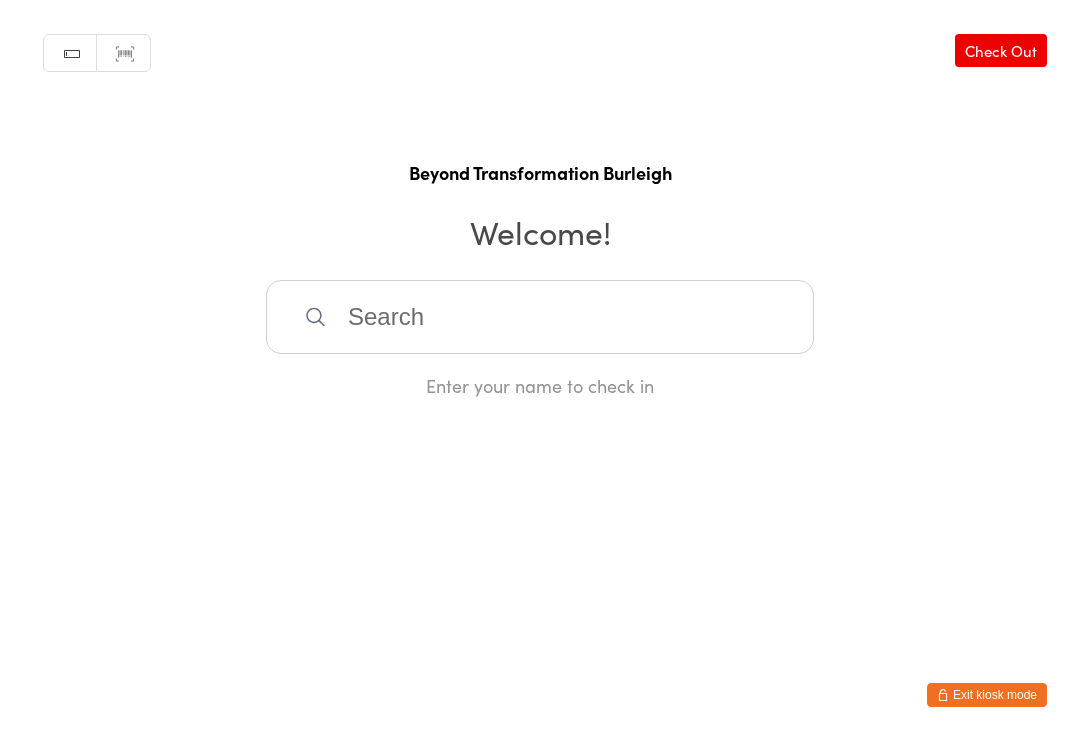 click at bounding box center (540, 317) 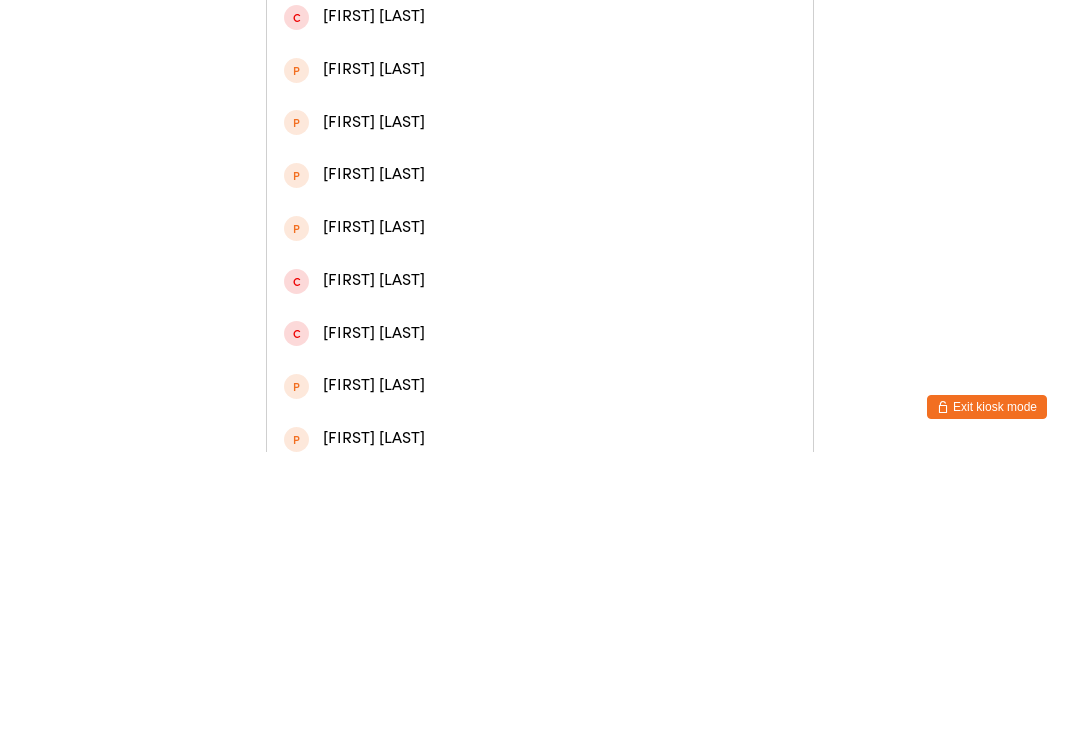 type on "Lidia" 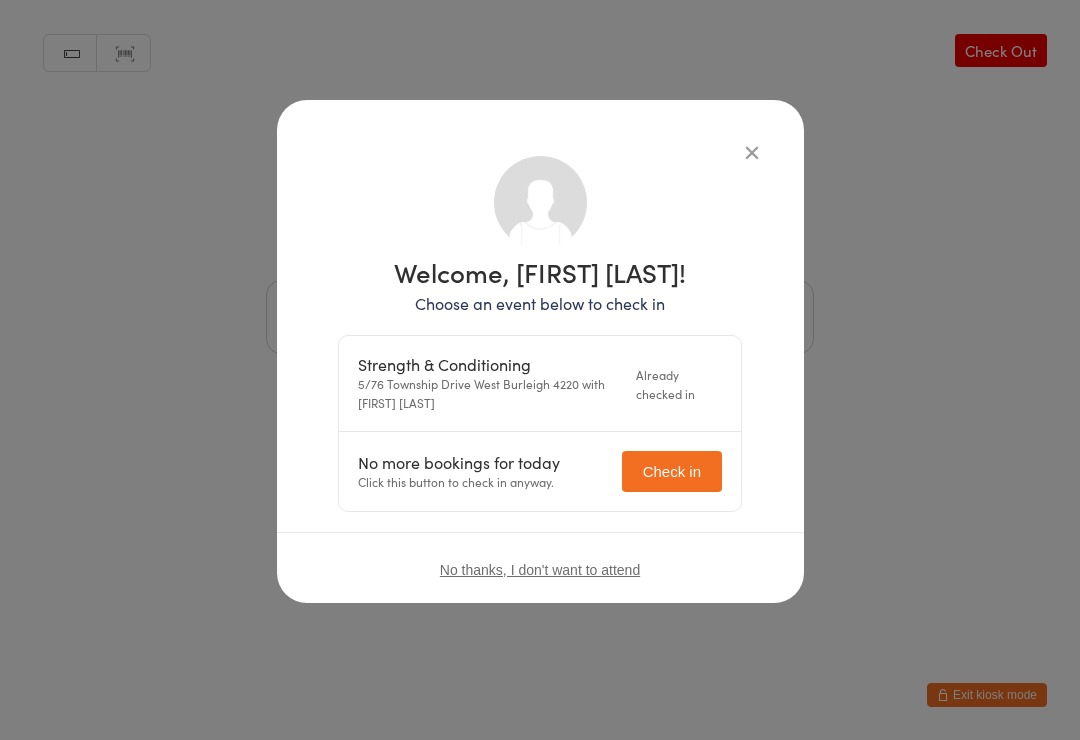 click on "Strength & Conditioning" at bounding box center [491, 364] 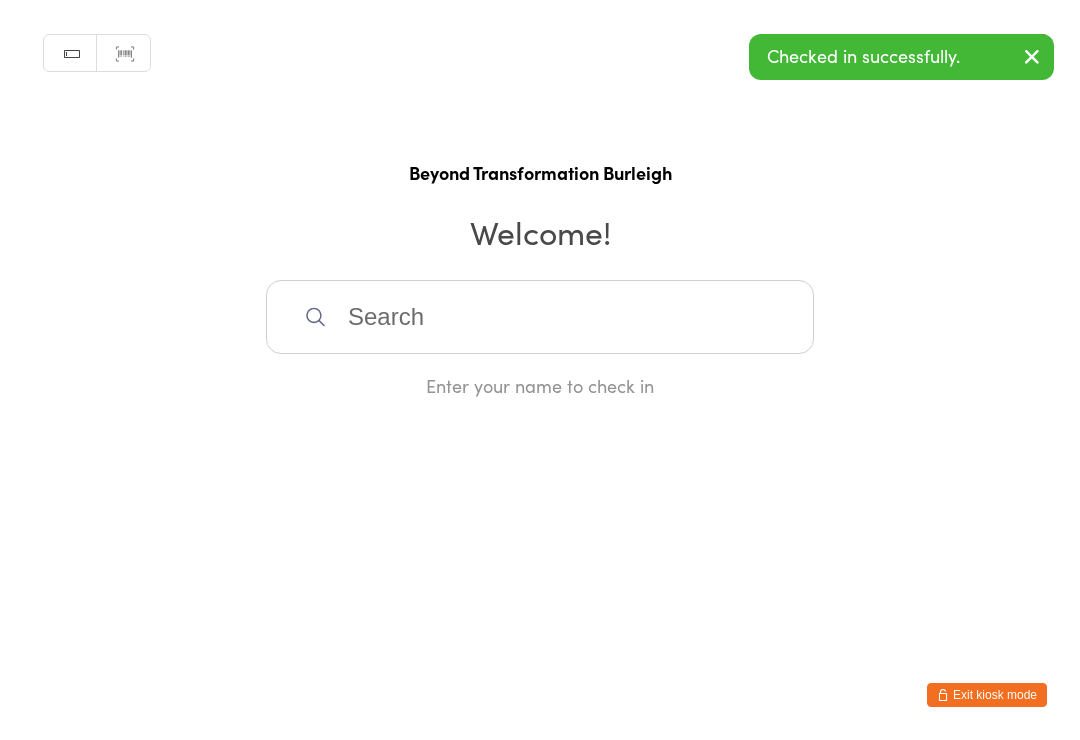 click at bounding box center [1032, 58] 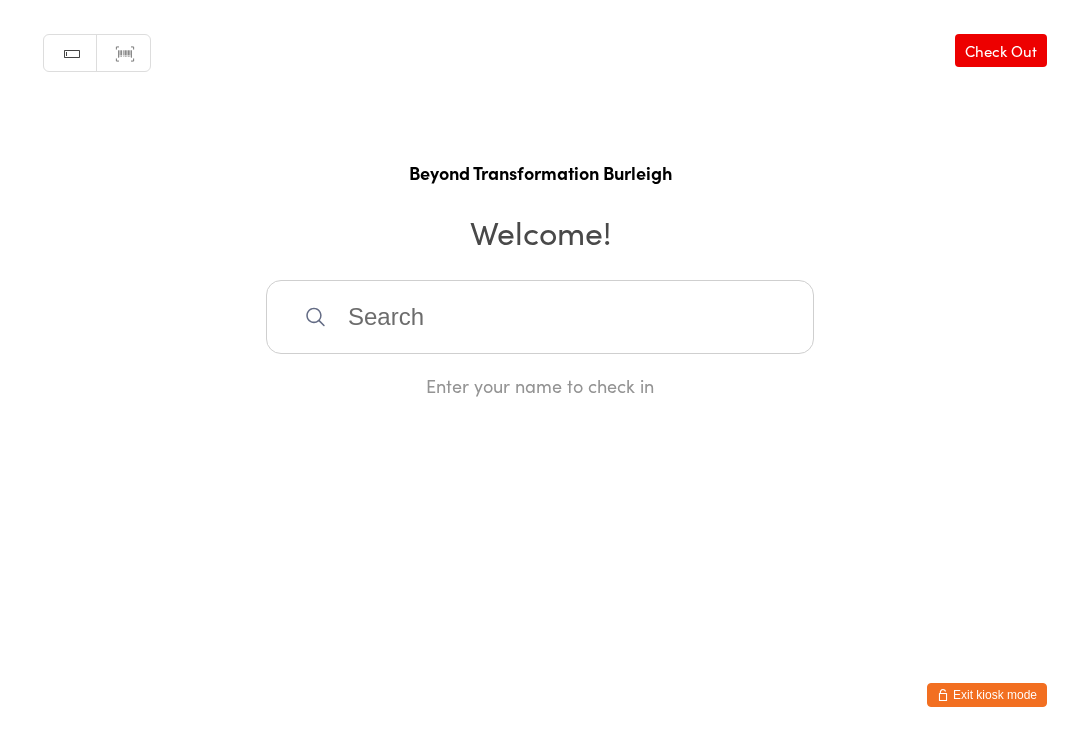 click at bounding box center [540, 317] 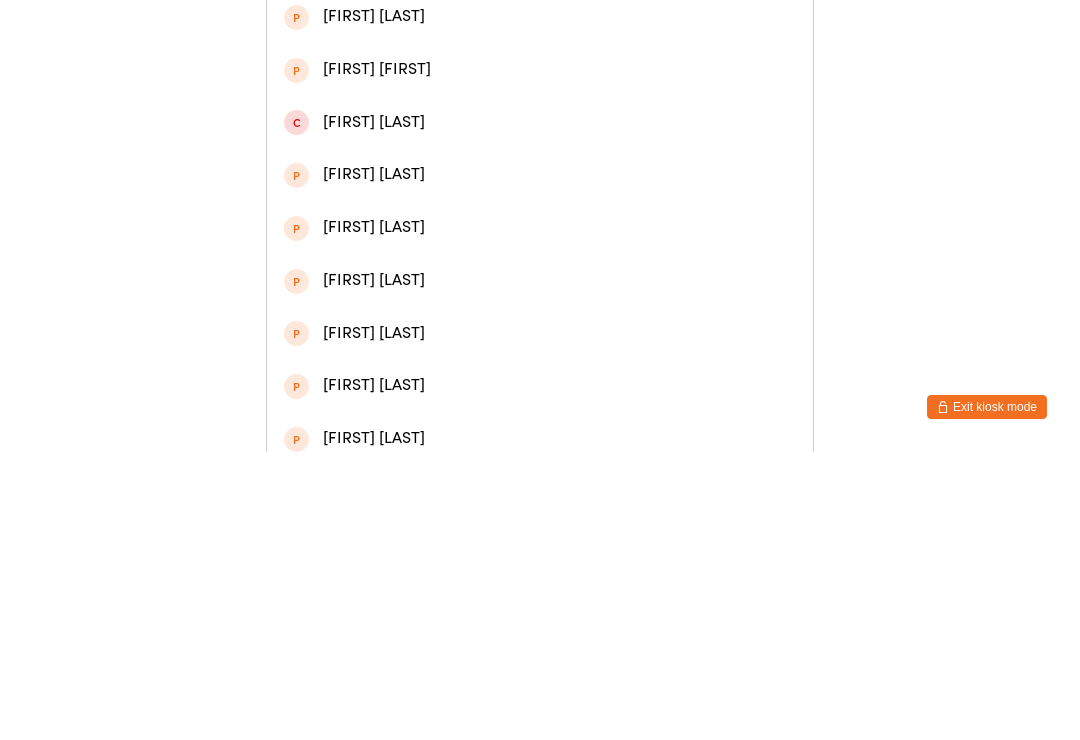 type on "Jay" 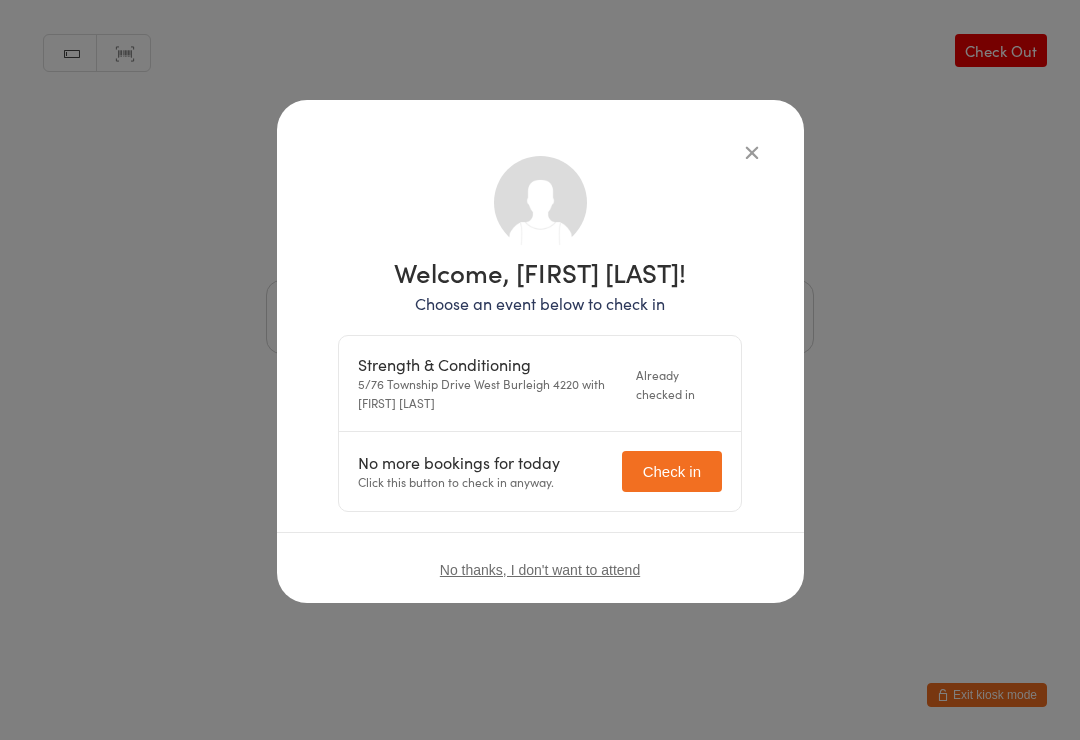 click on "Check in" at bounding box center [672, 471] 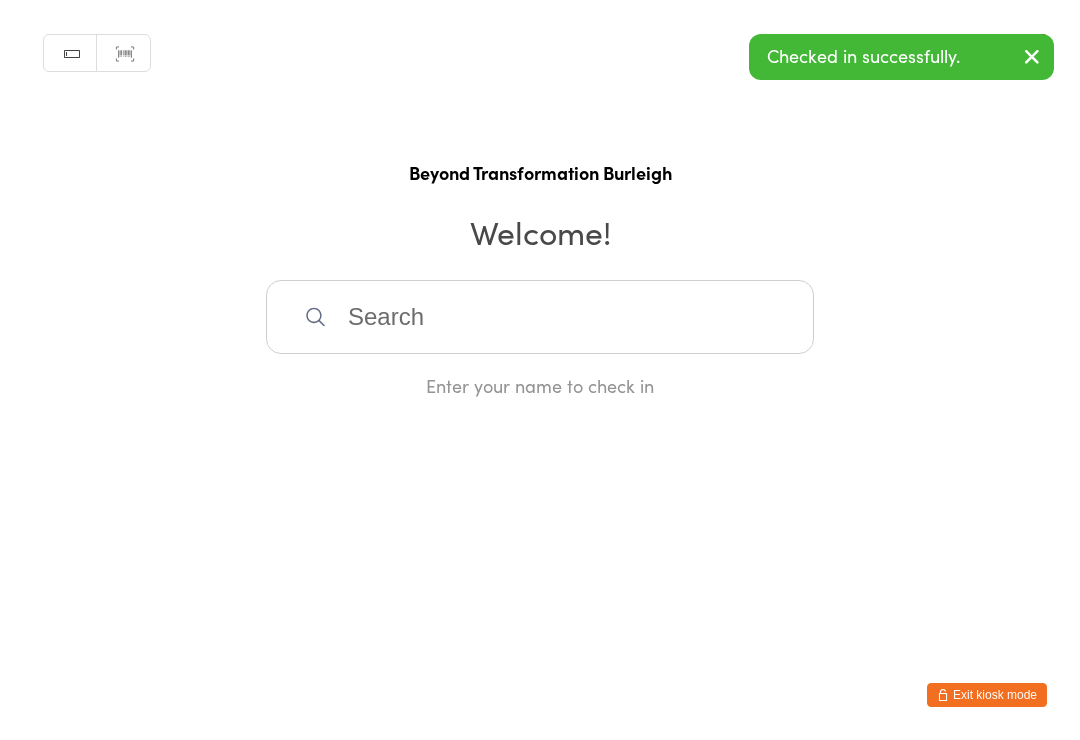 click at bounding box center (540, 317) 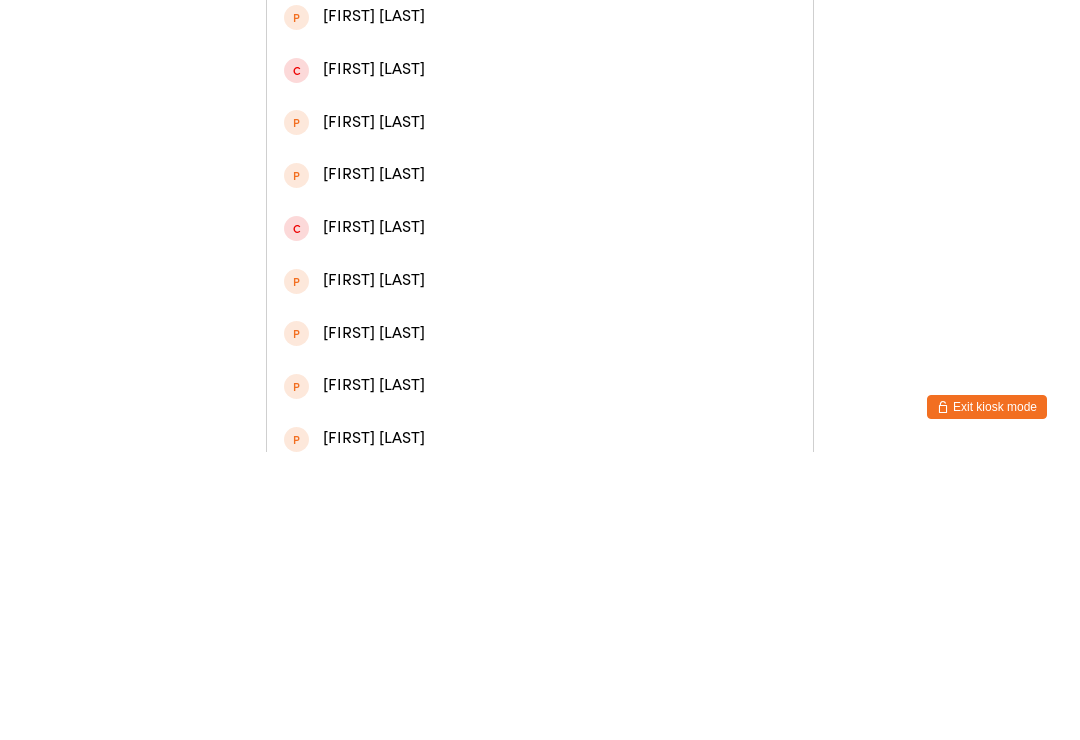 type on "Jeff" 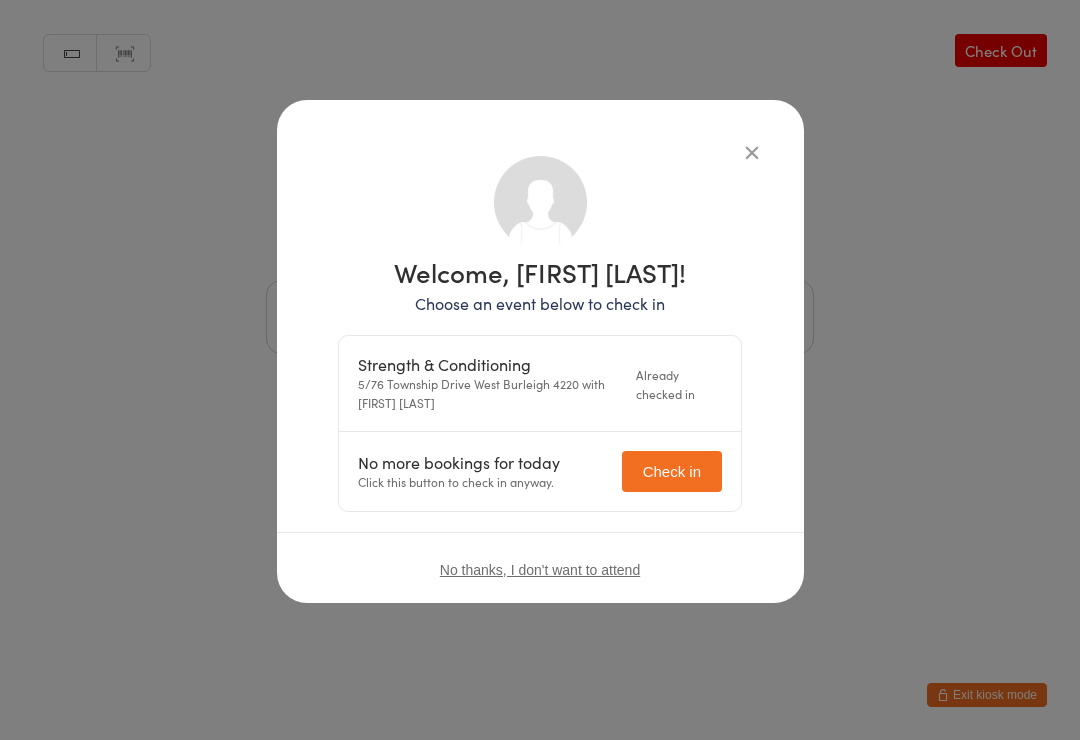 click on "Check in" at bounding box center [672, 471] 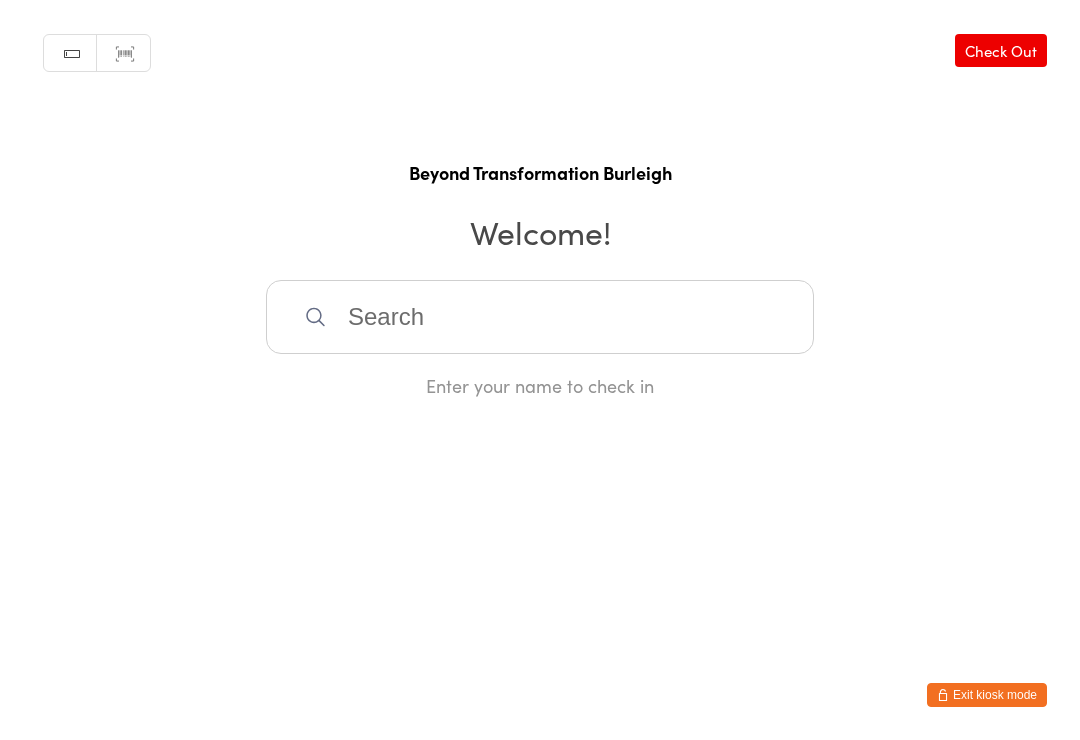 click at bounding box center (540, 317) 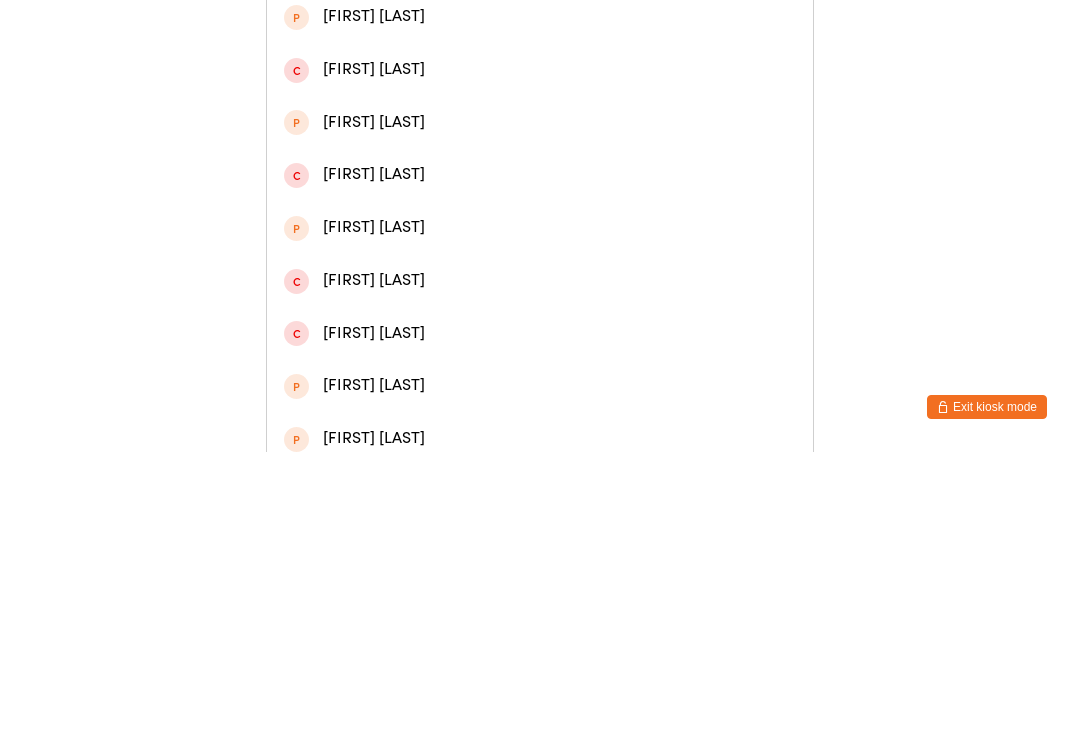 type on "[FIRST] [LAST]" 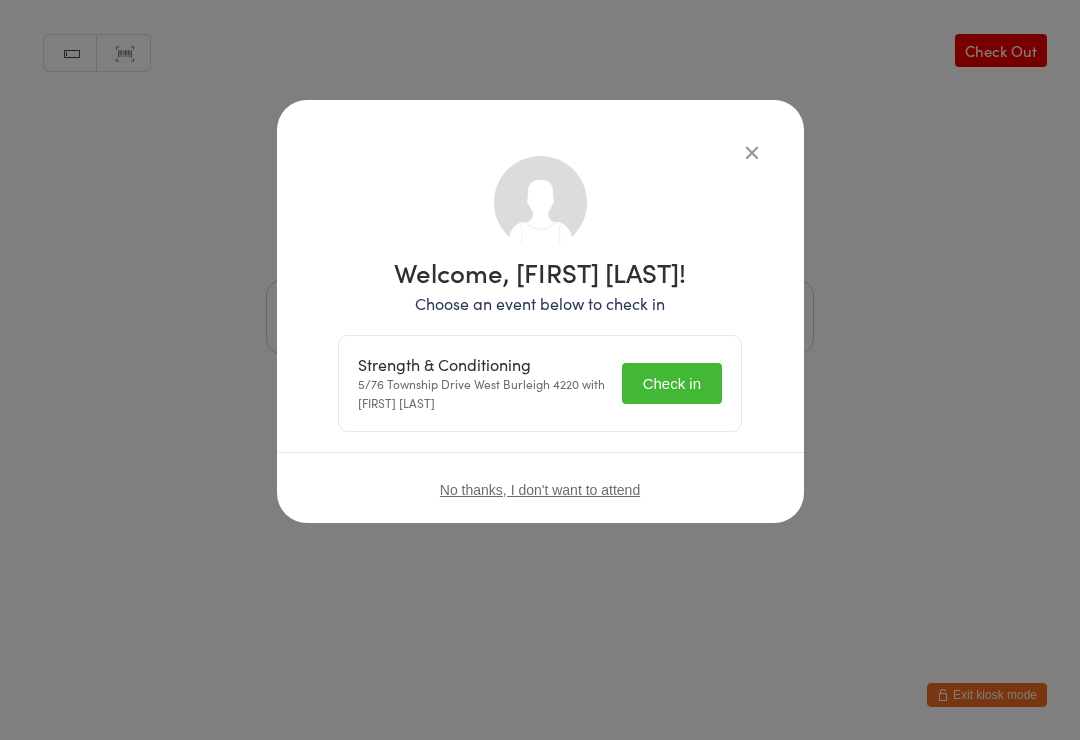 click on "Check in" at bounding box center (672, 383) 